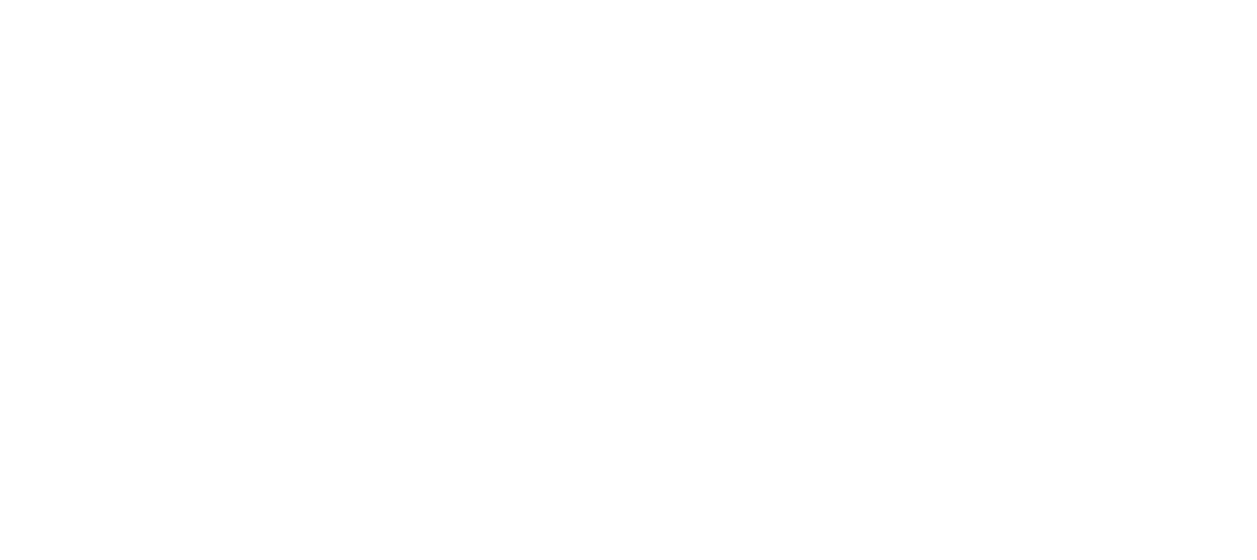 scroll, scrollTop: 0, scrollLeft: 0, axis: both 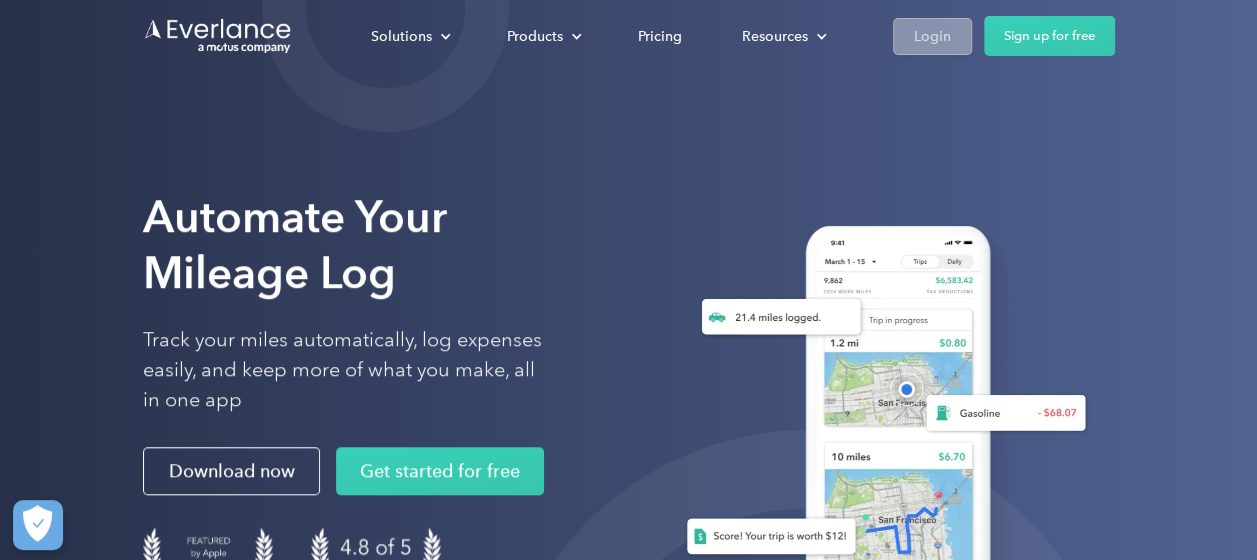 click on "Login" at bounding box center (932, 36) 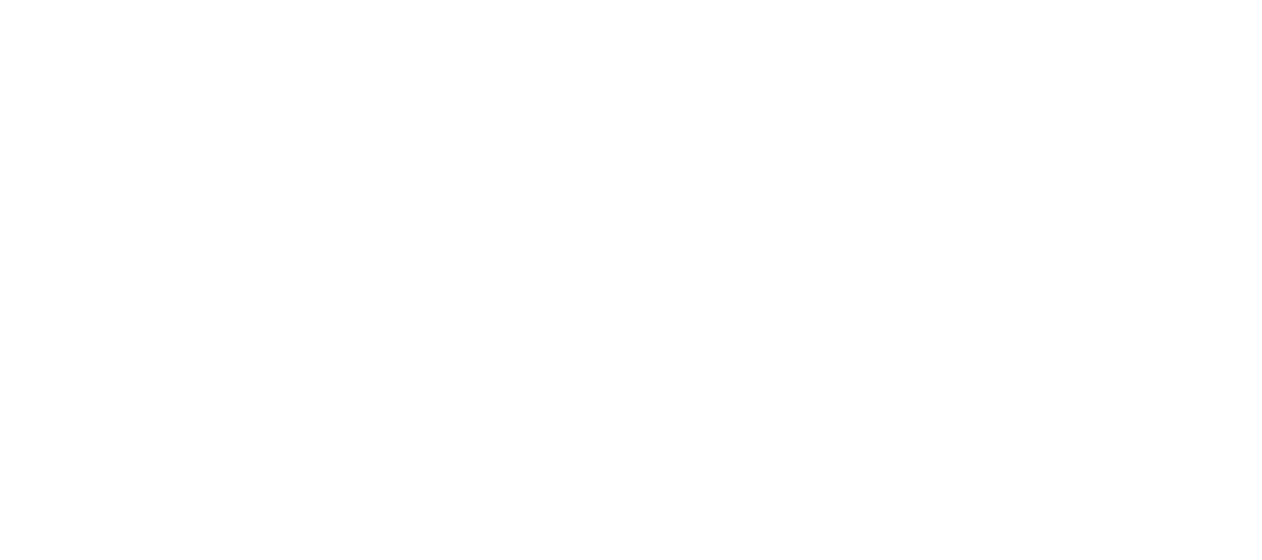 scroll, scrollTop: 0, scrollLeft: 0, axis: both 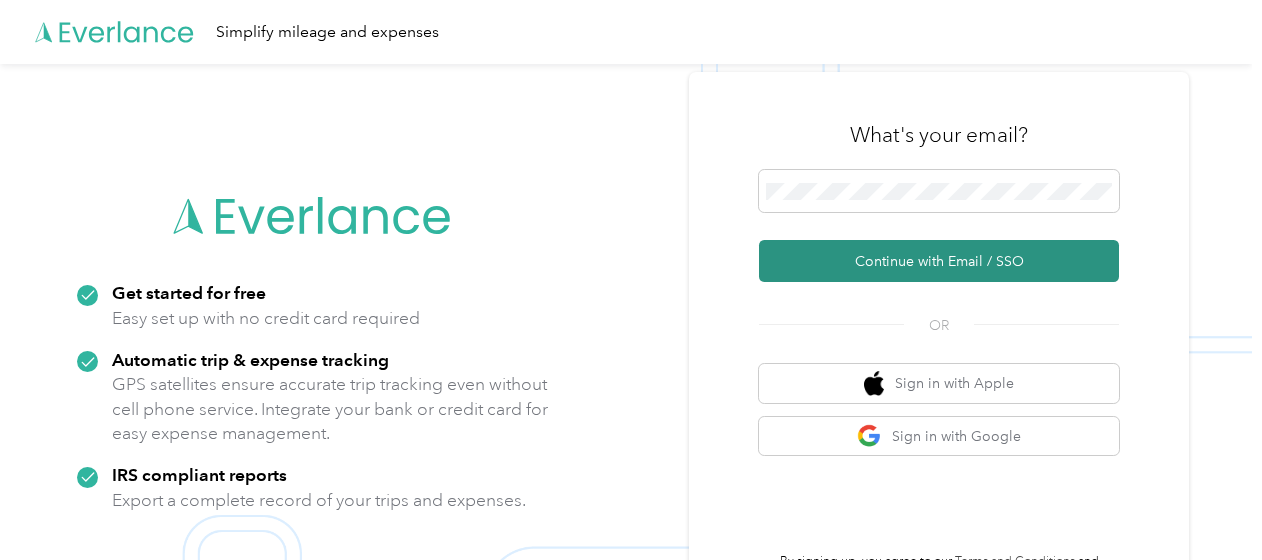 click on "Continue with Email / SSO" at bounding box center (939, 261) 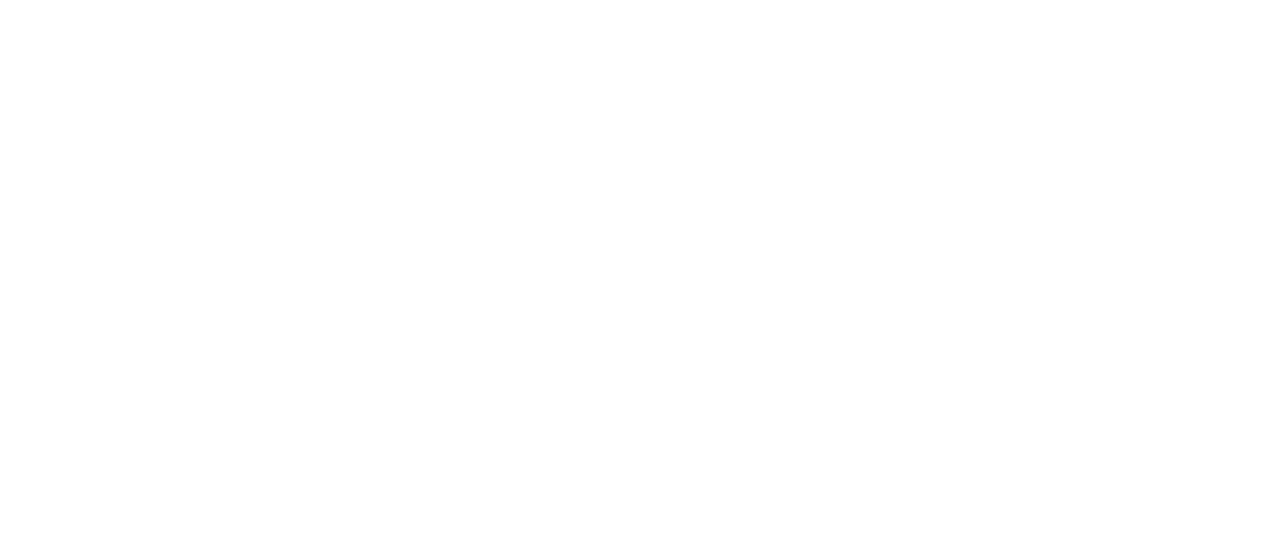 scroll, scrollTop: 0, scrollLeft: 0, axis: both 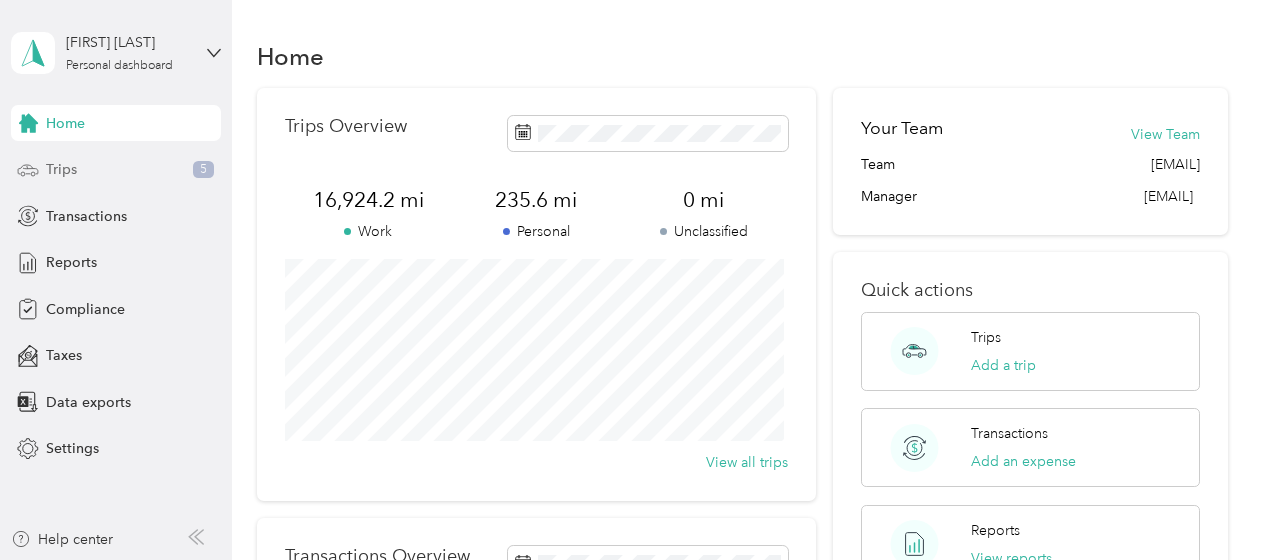 click on "Trips" at bounding box center (61, 169) 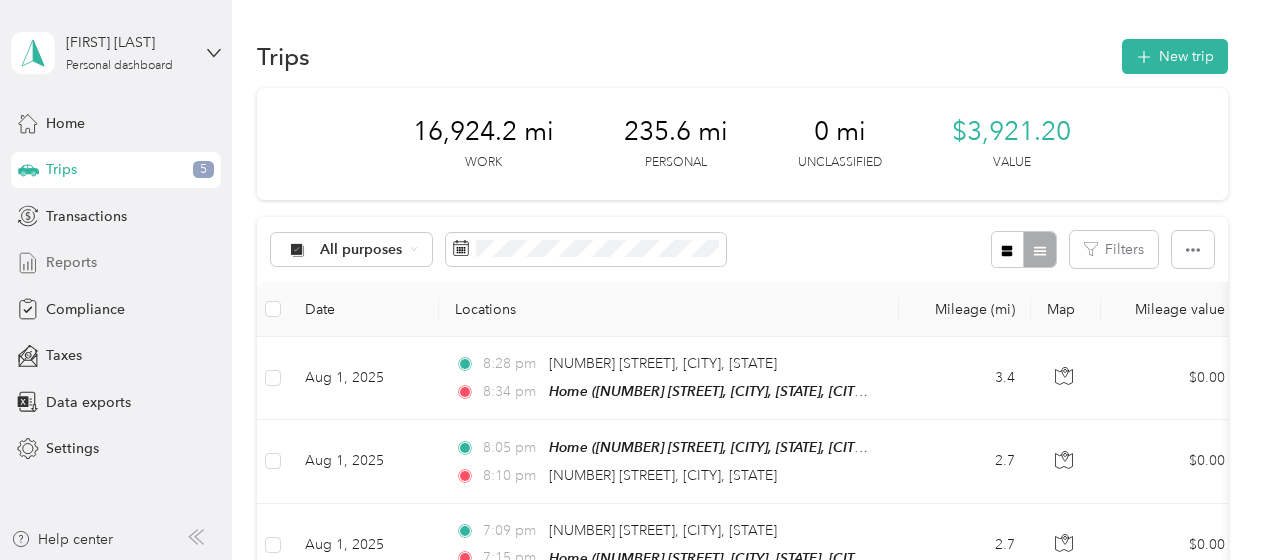 click on "Reports" at bounding box center (71, 262) 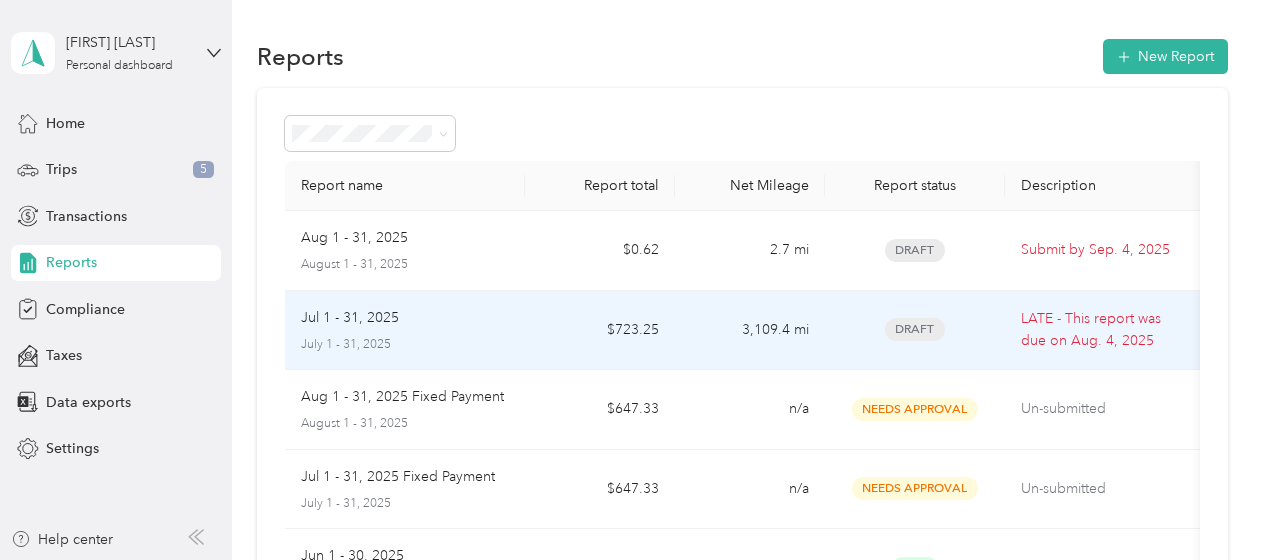 click on "Draft" at bounding box center (915, 329) 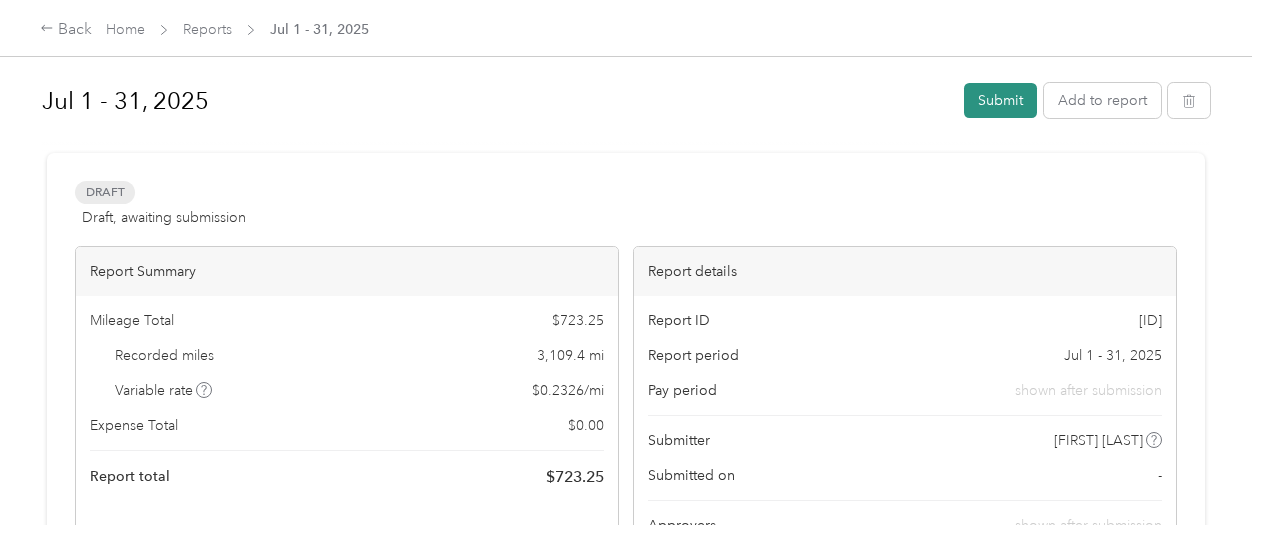 click on "Submit" at bounding box center [1000, 100] 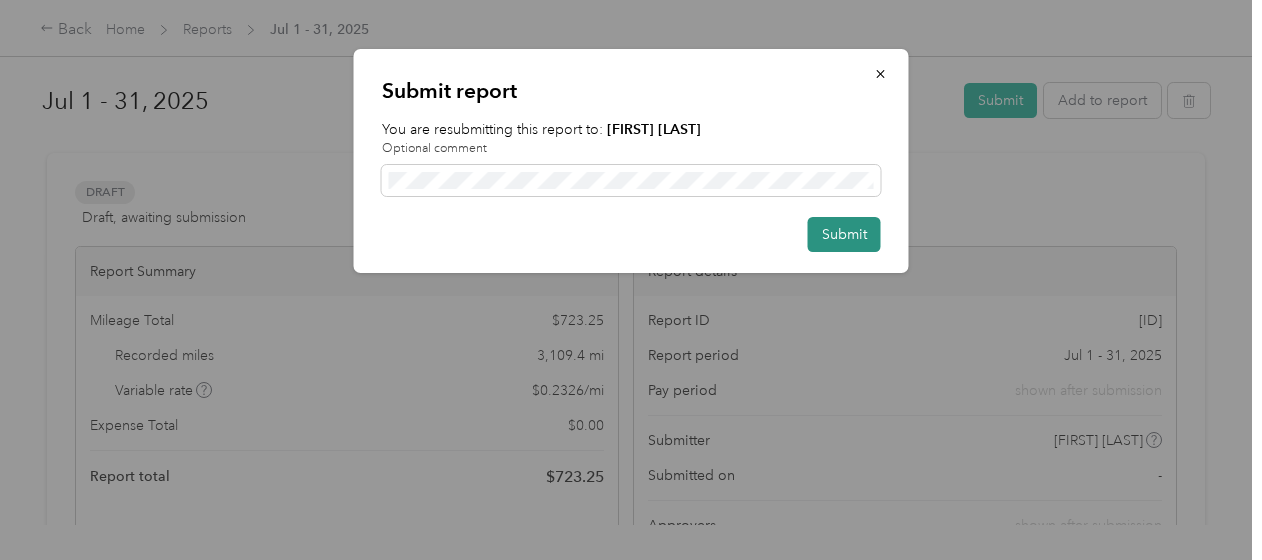 click on "Submit" at bounding box center [844, 234] 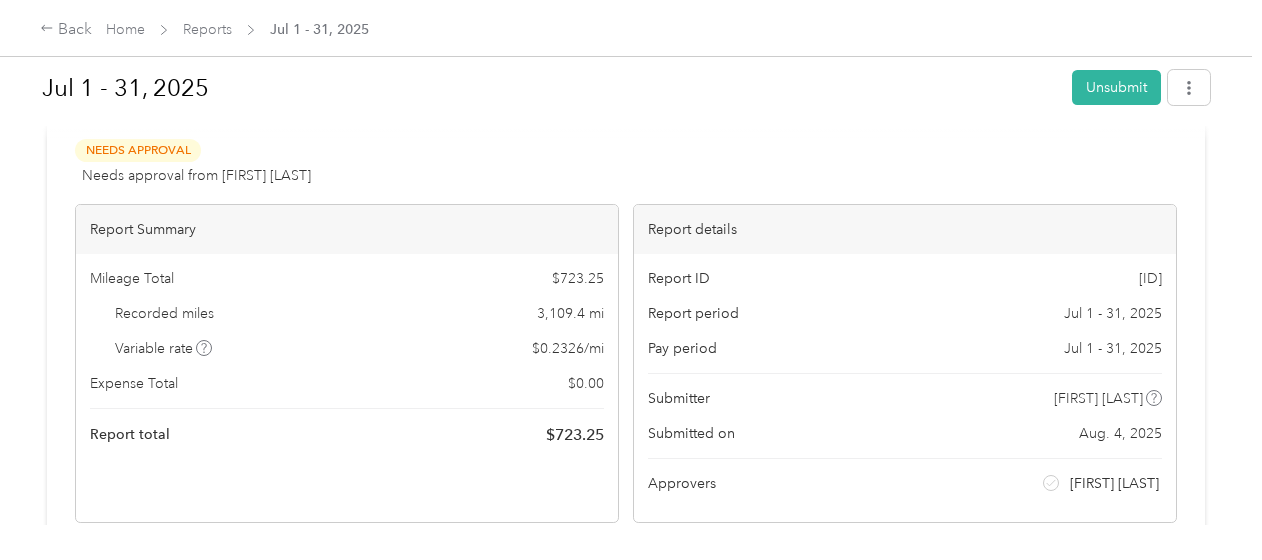 scroll, scrollTop: 0, scrollLeft: 0, axis: both 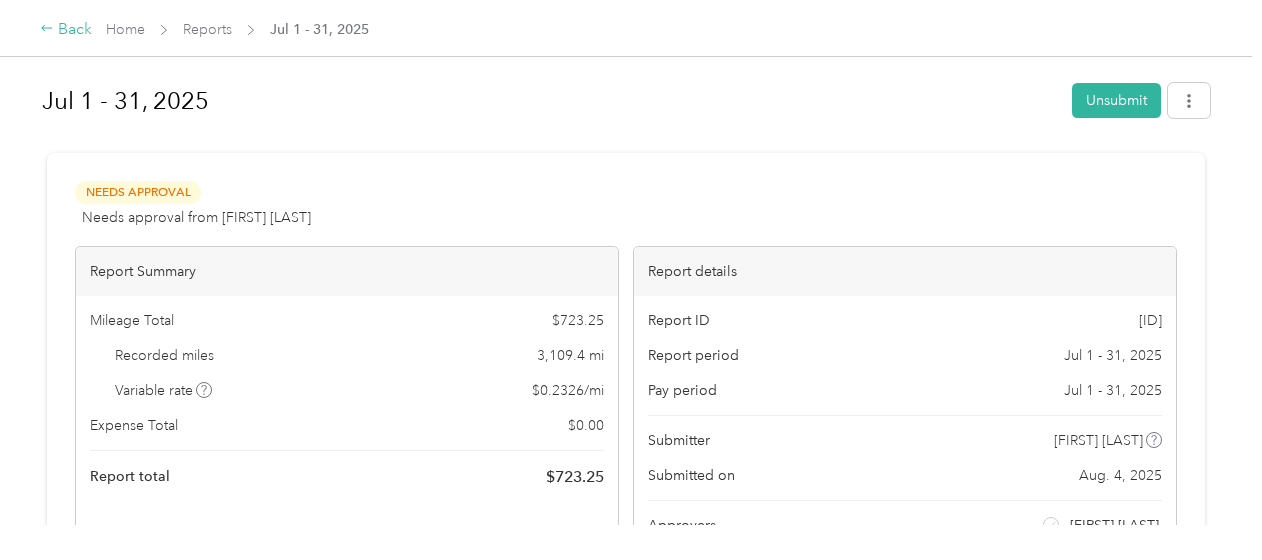 click on "Back" at bounding box center [66, 30] 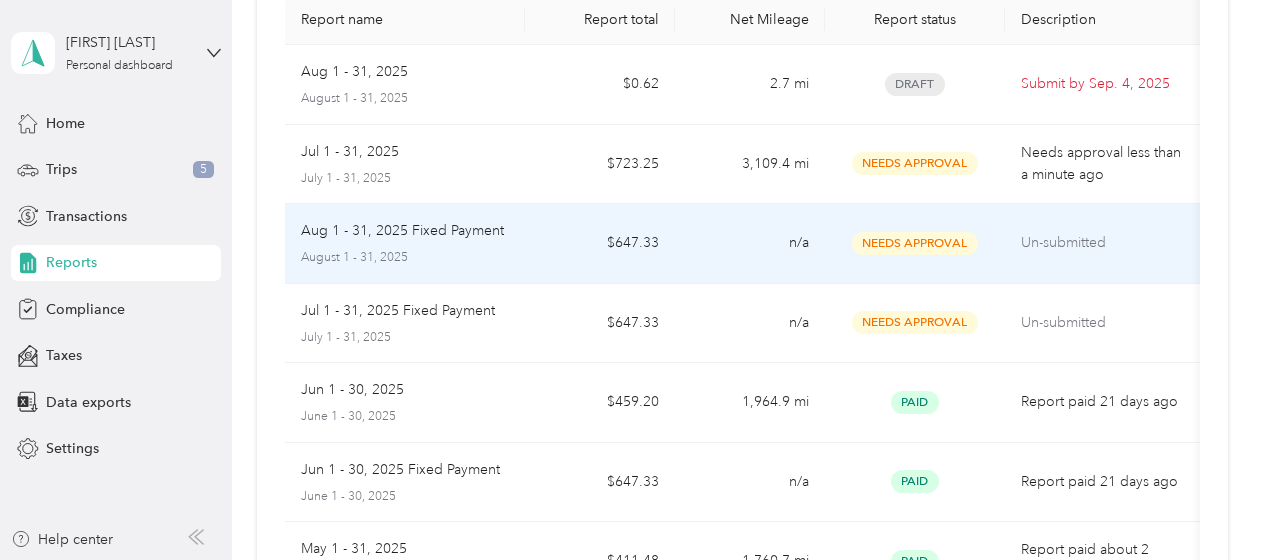 scroll, scrollTop: 200, scrollLeft: 0, axis: vertical 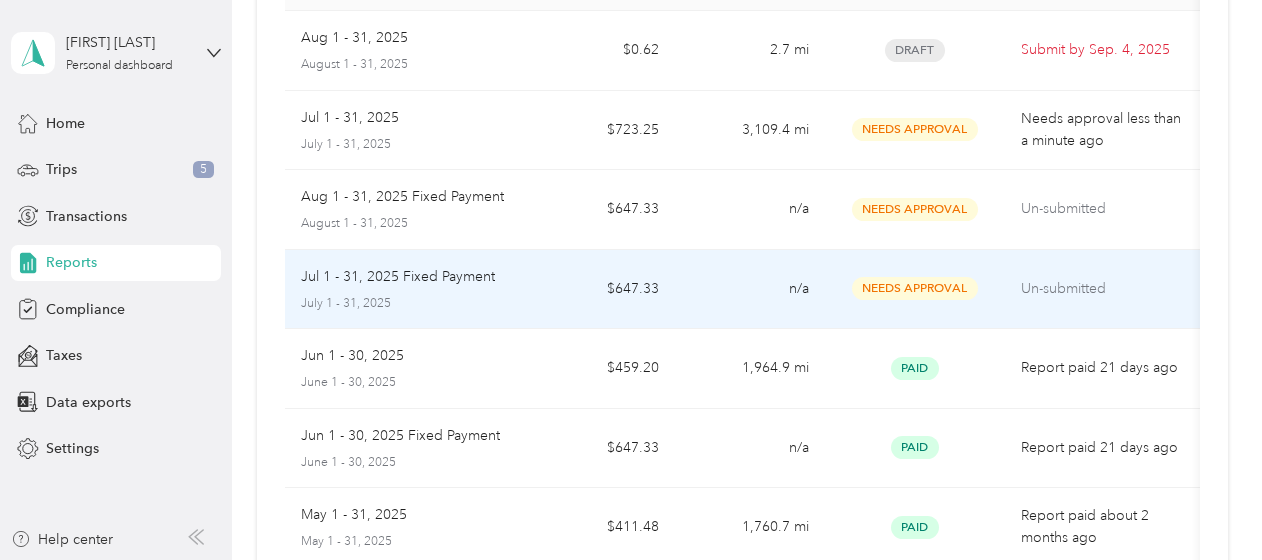 click on "Jul 1 - 31, 2025 Fixed Payment July 1 - 31, 2025" at bounding box center (405, 289) 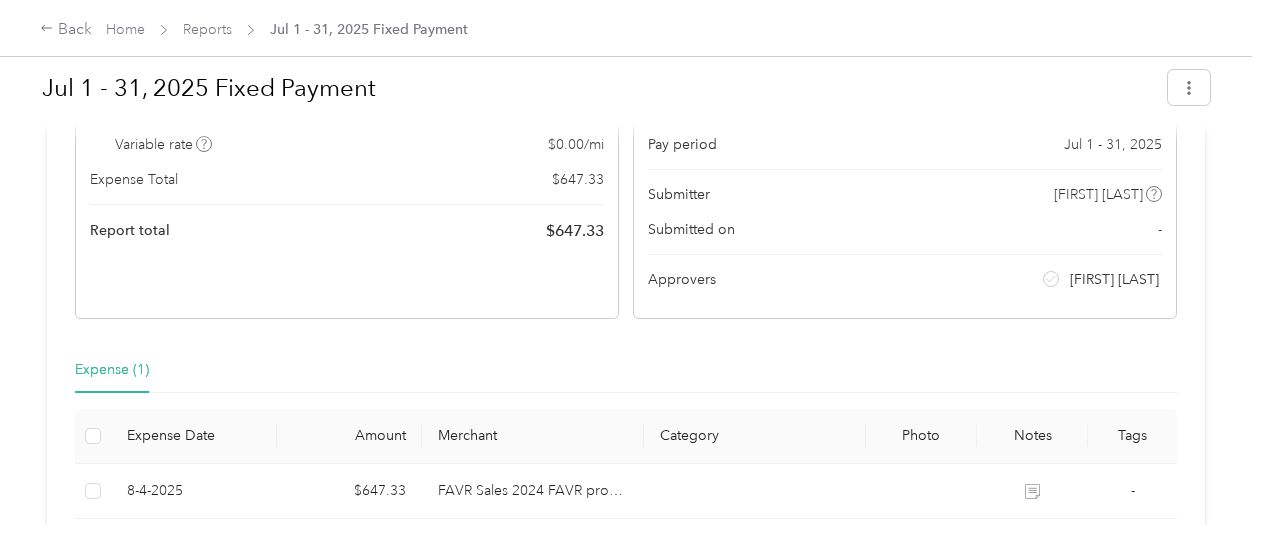 scroll, scrollTop: 0, scrollLeft: 0, axis: both 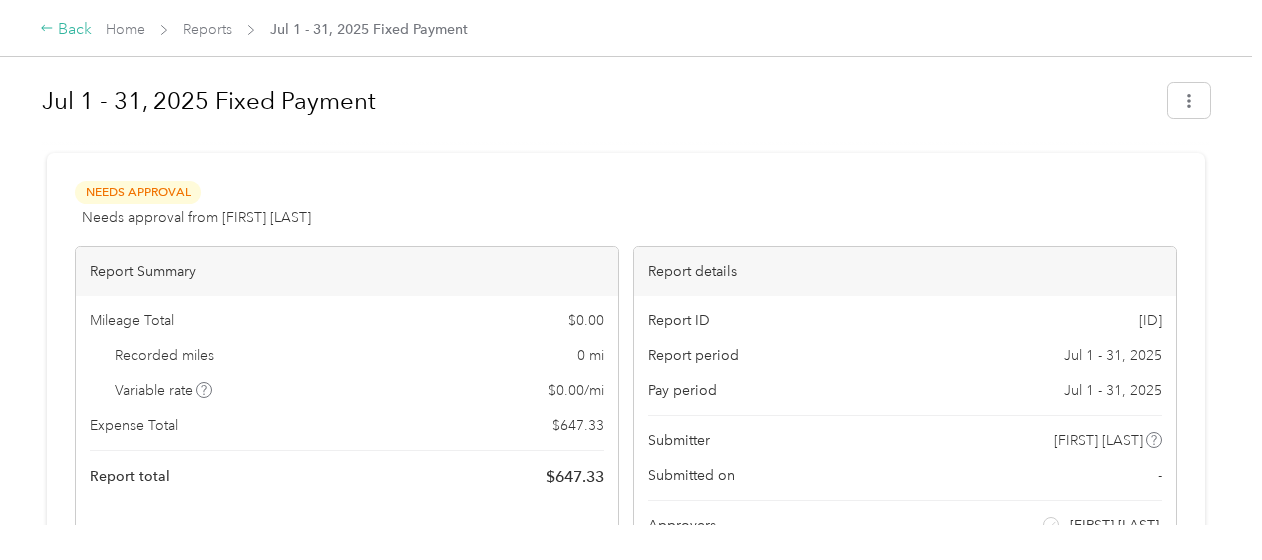 click on "Back" at bounding box center [66, 30] 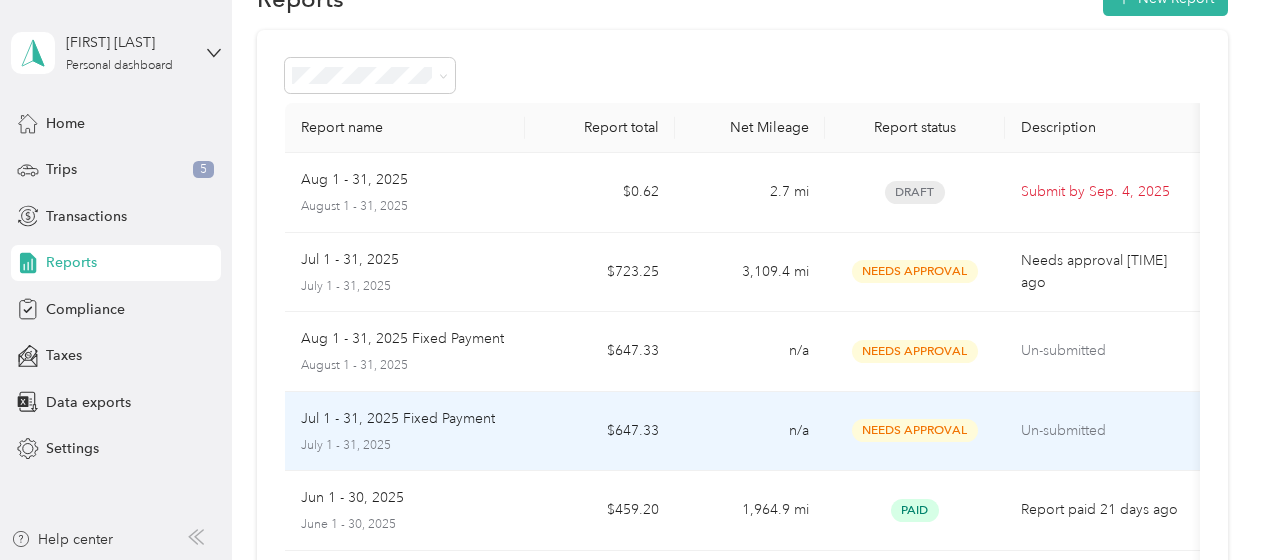 scroll, scrollTop: 100, scrollLeft: 0, axis: vertical 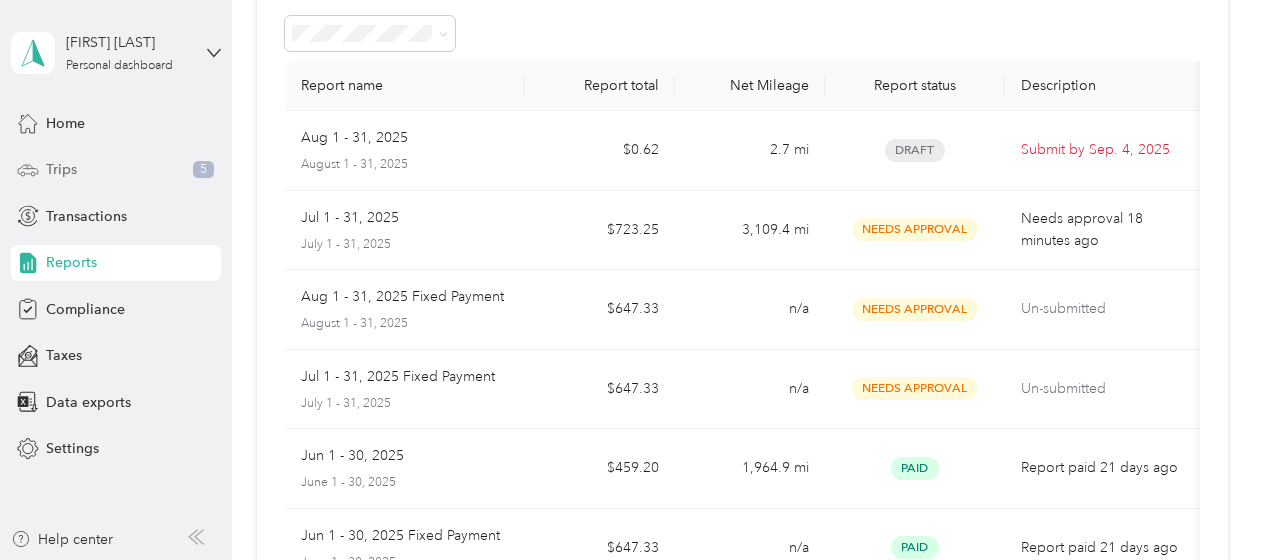 click on "Trips 5" at bounding box center (116, 170) 